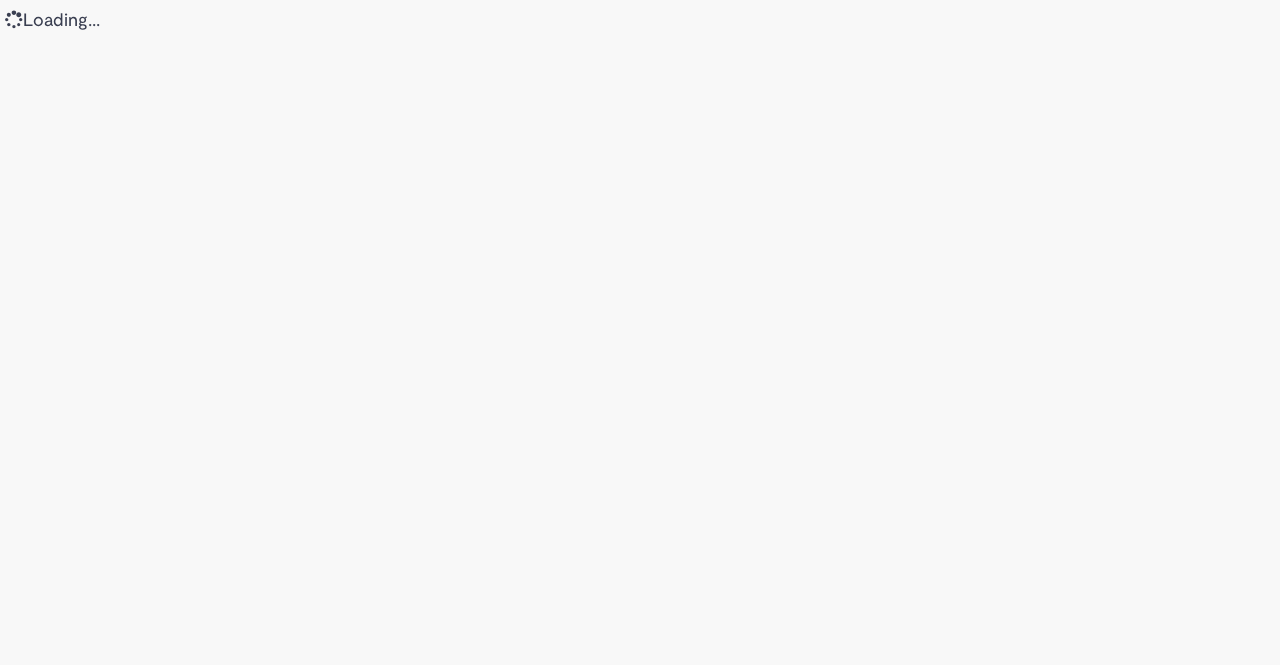 scroll, scrollTop: 0, scrollLeft: 0, axis: both 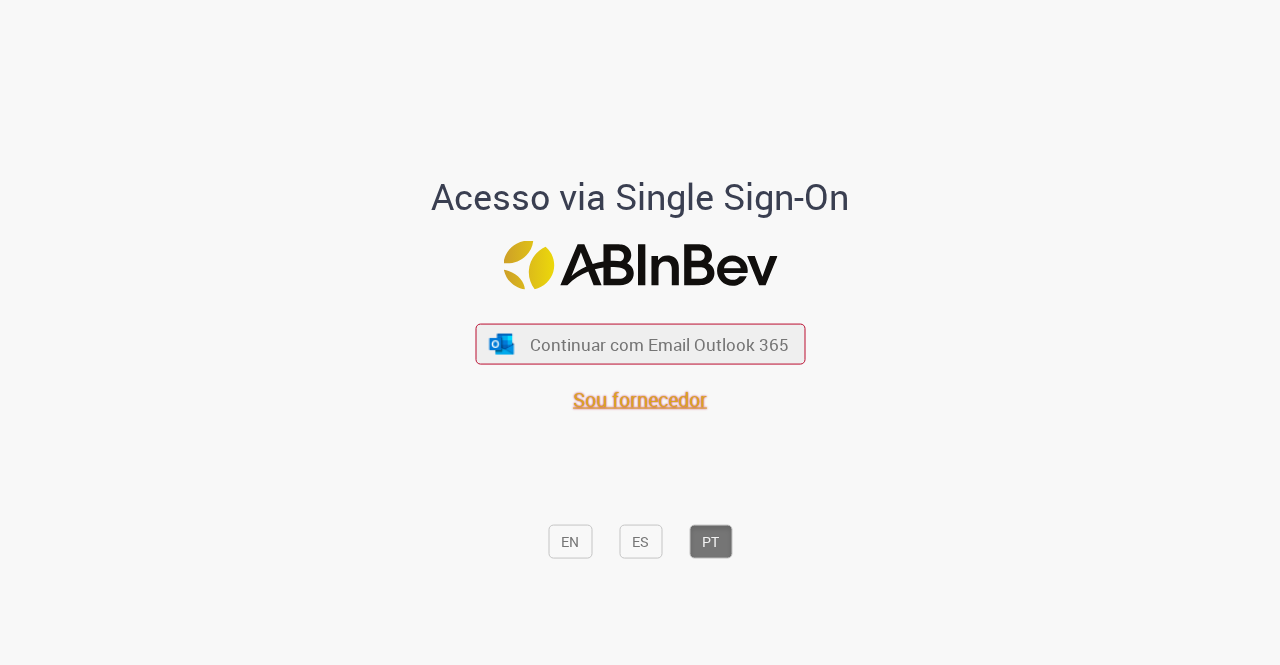 click on "Sou fornecedor" at bounding box center [640, 399] 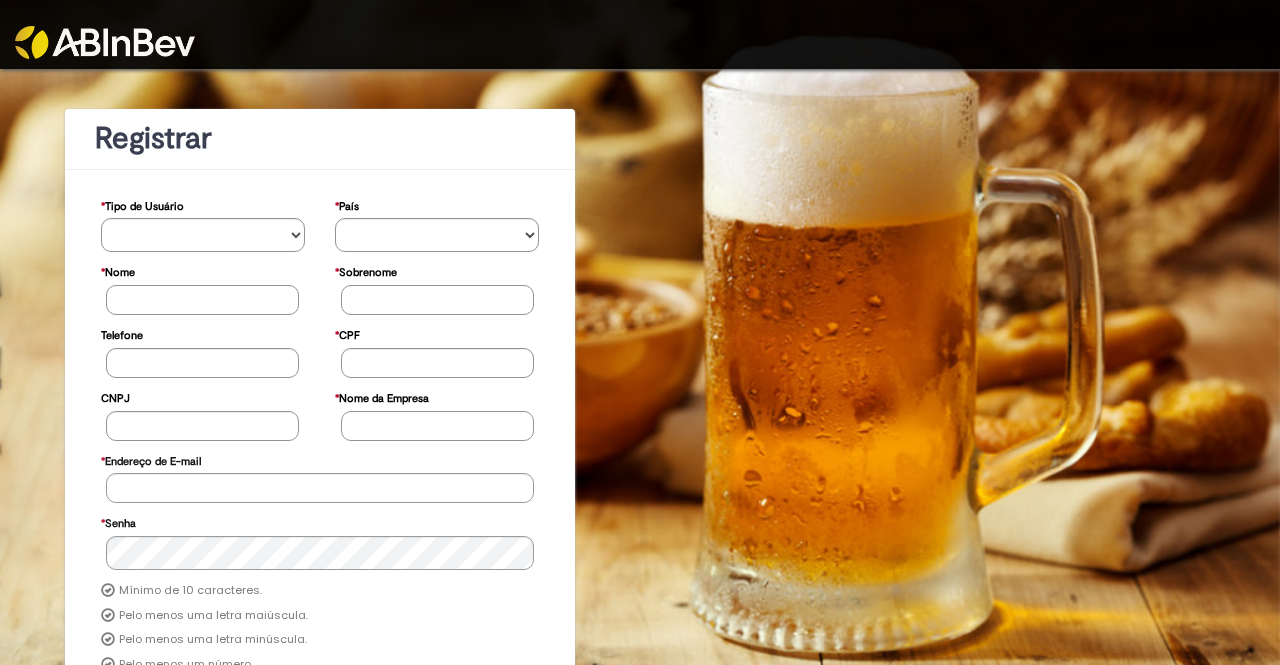 scroll, scrollTop: 0, scrollLeft: 0, axis: both 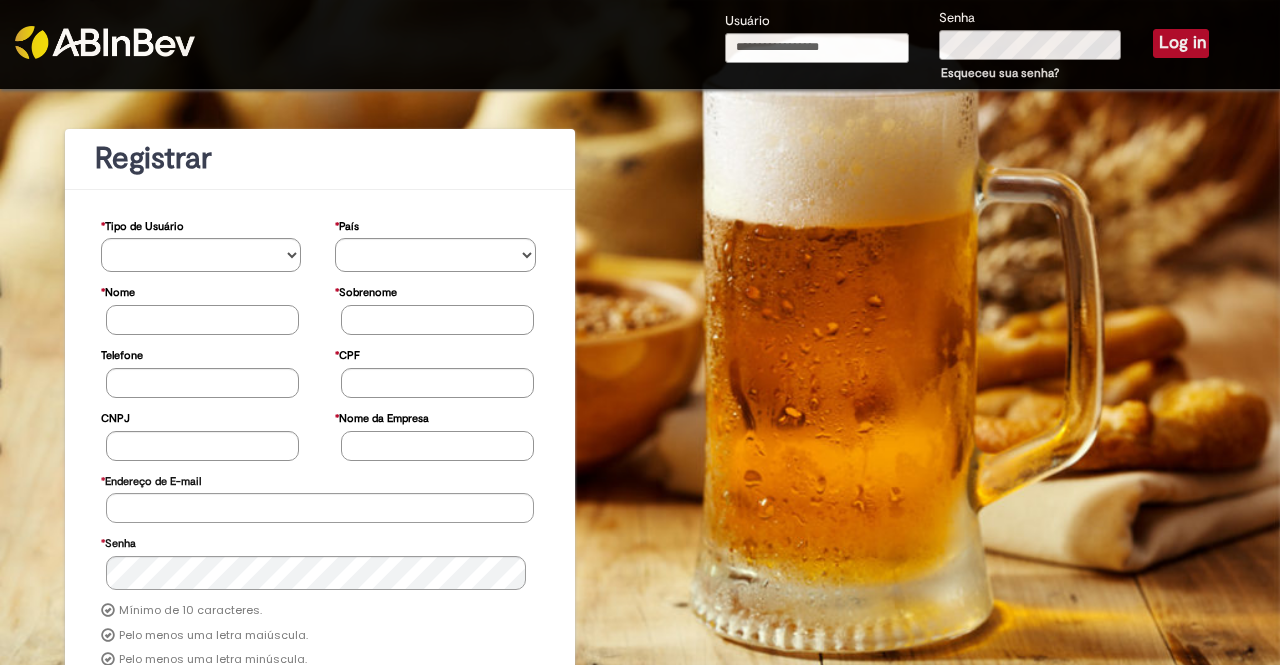 click on "Usuário" at bounding box center (817, 48) 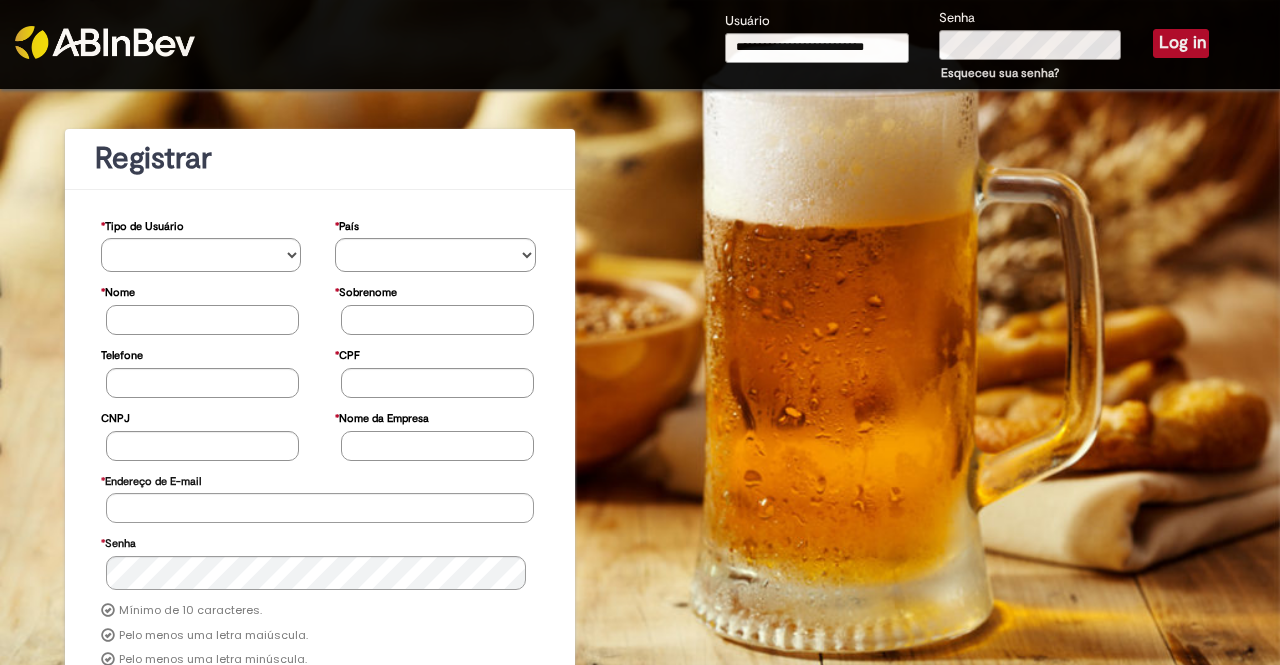click on "Log in" at bounding box center [1181, 43] 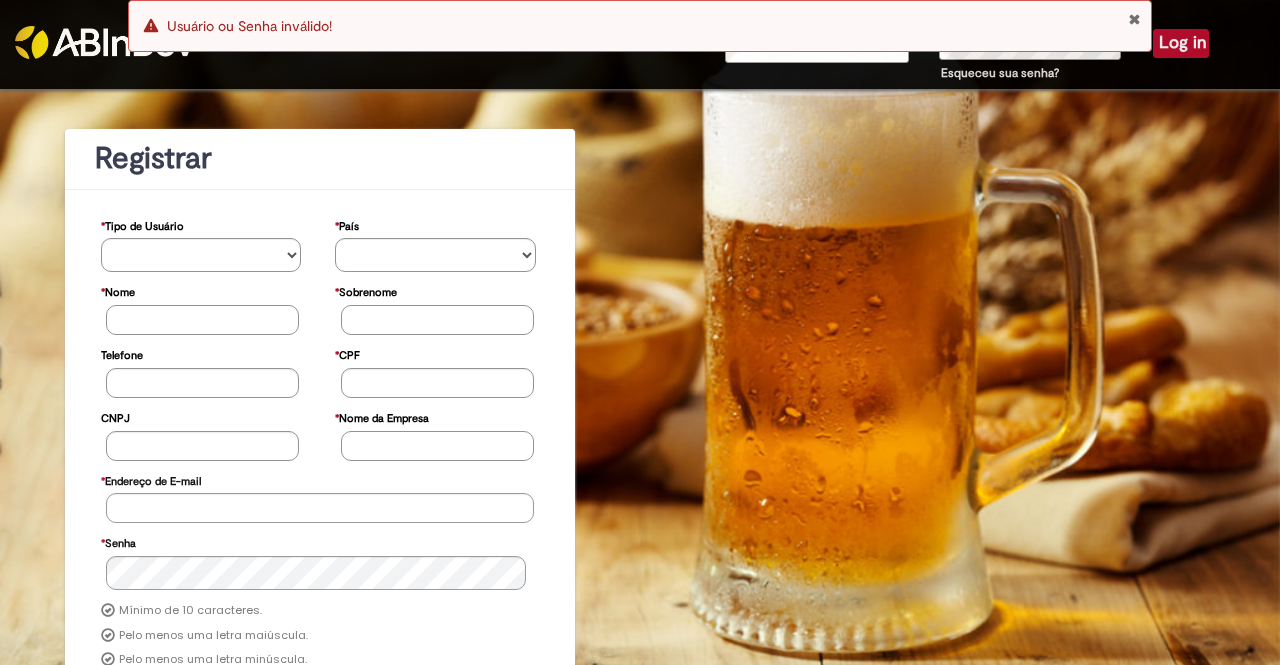 click on "Error 			 Usuário ou Senha inválido!" at bounding box center (640, 26) 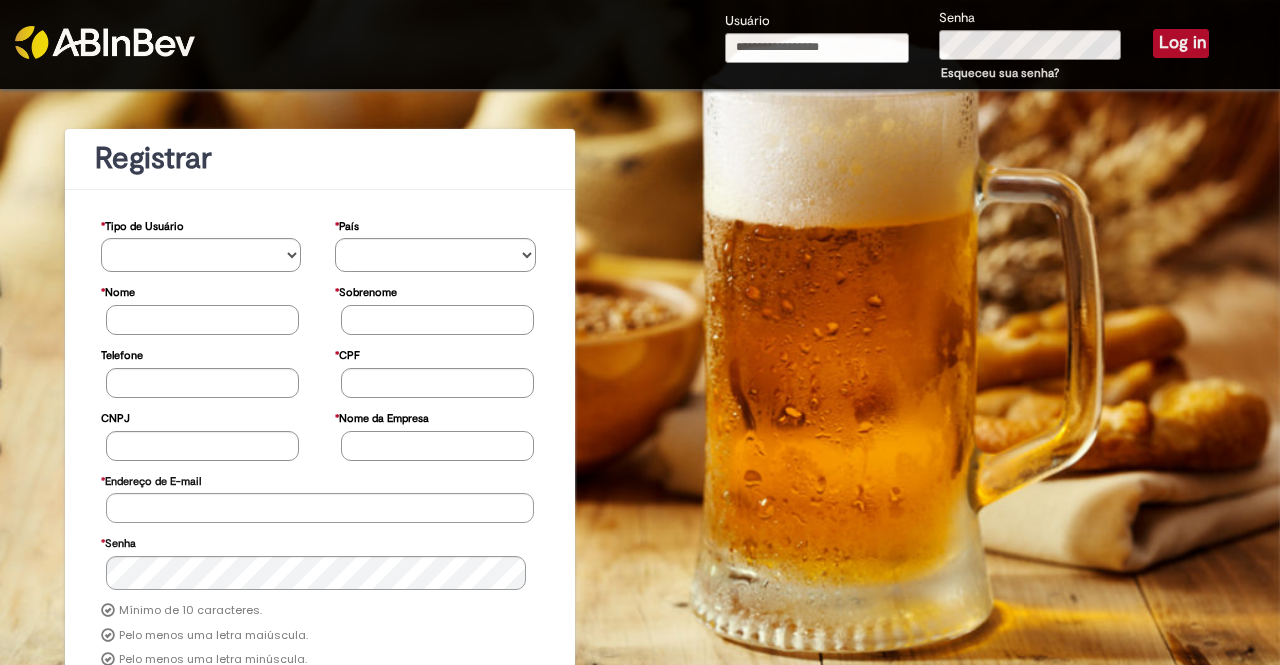 click on "Error 			 Usuário ou Senha inválido!" at bounding box center [640, 26] 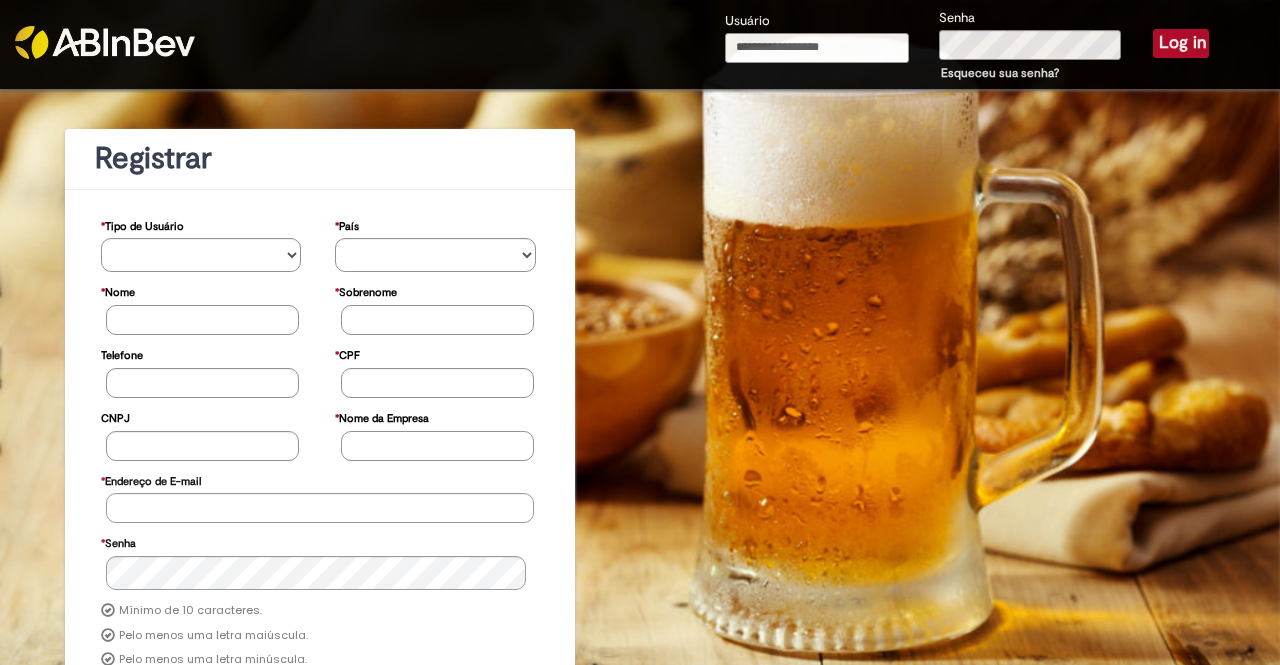 click on "Usuário" at bounding box center [817, 48] 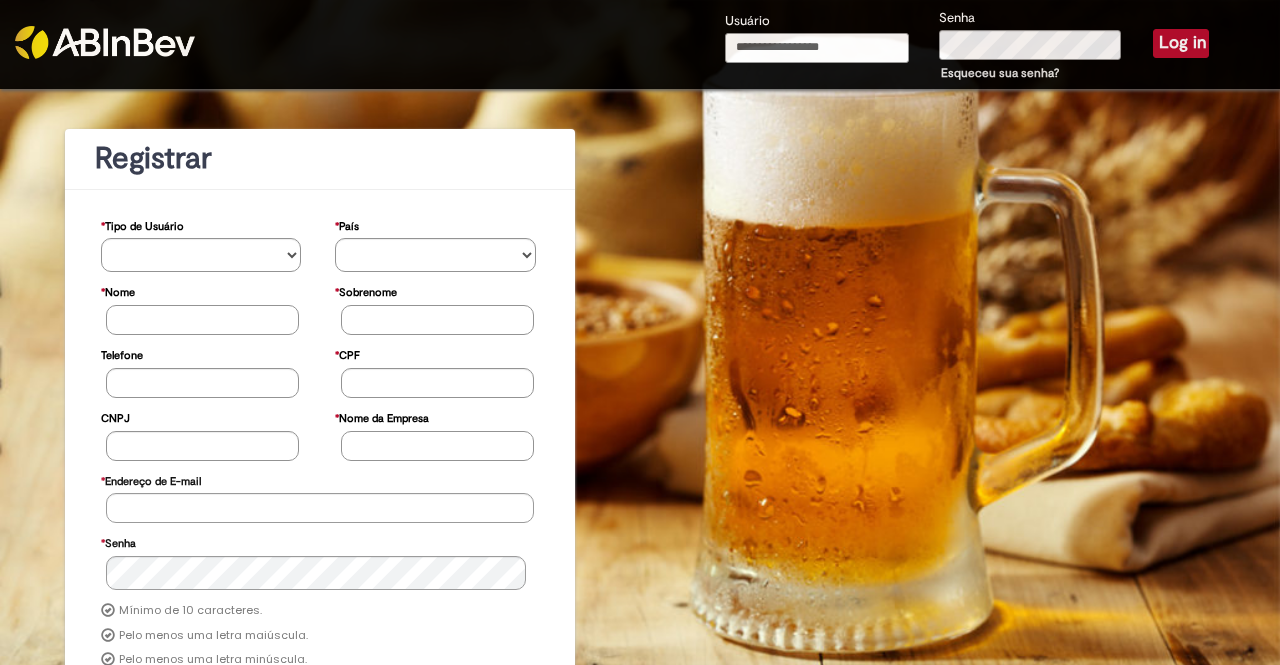 type on "**********" 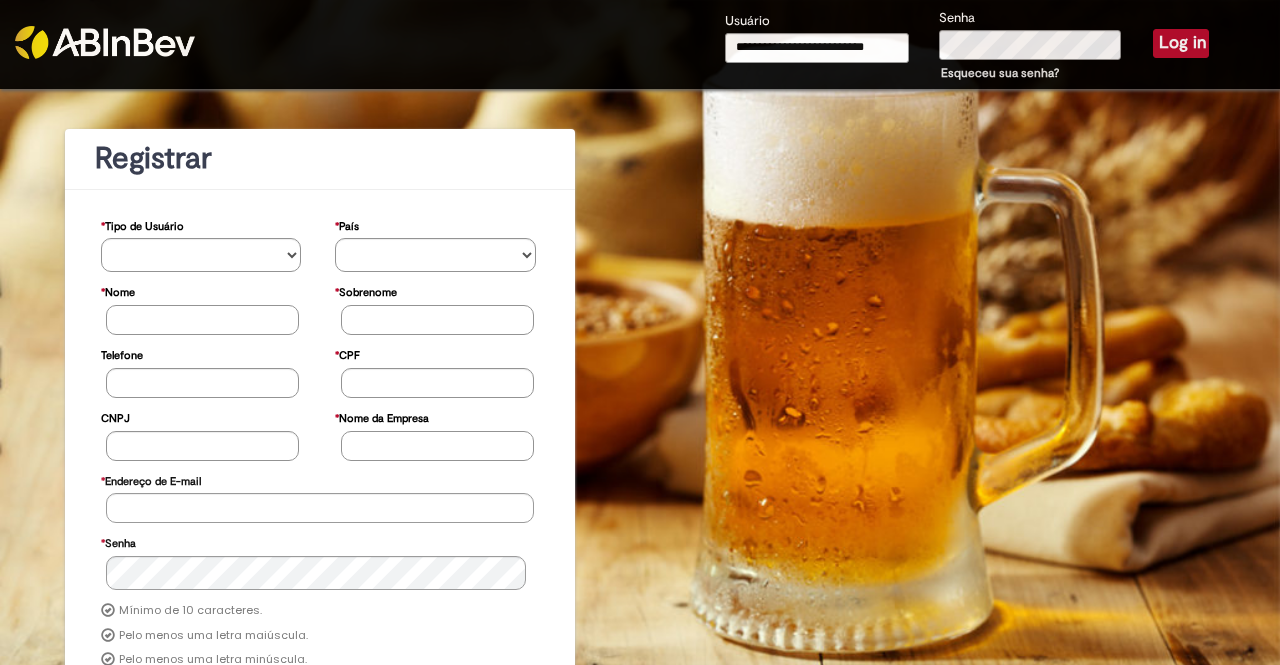 click on "Log in" at bounding box center (1181, 43) 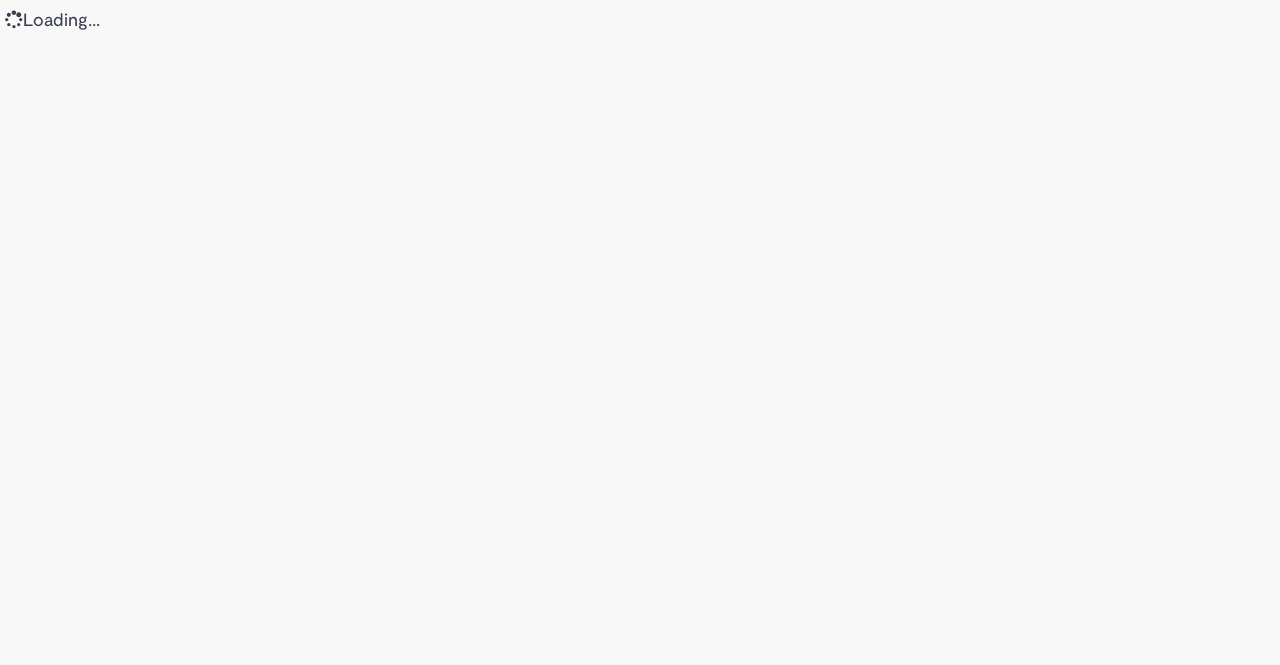 scroll, scrollTop: 0, scrollLeft: 0, axis: both 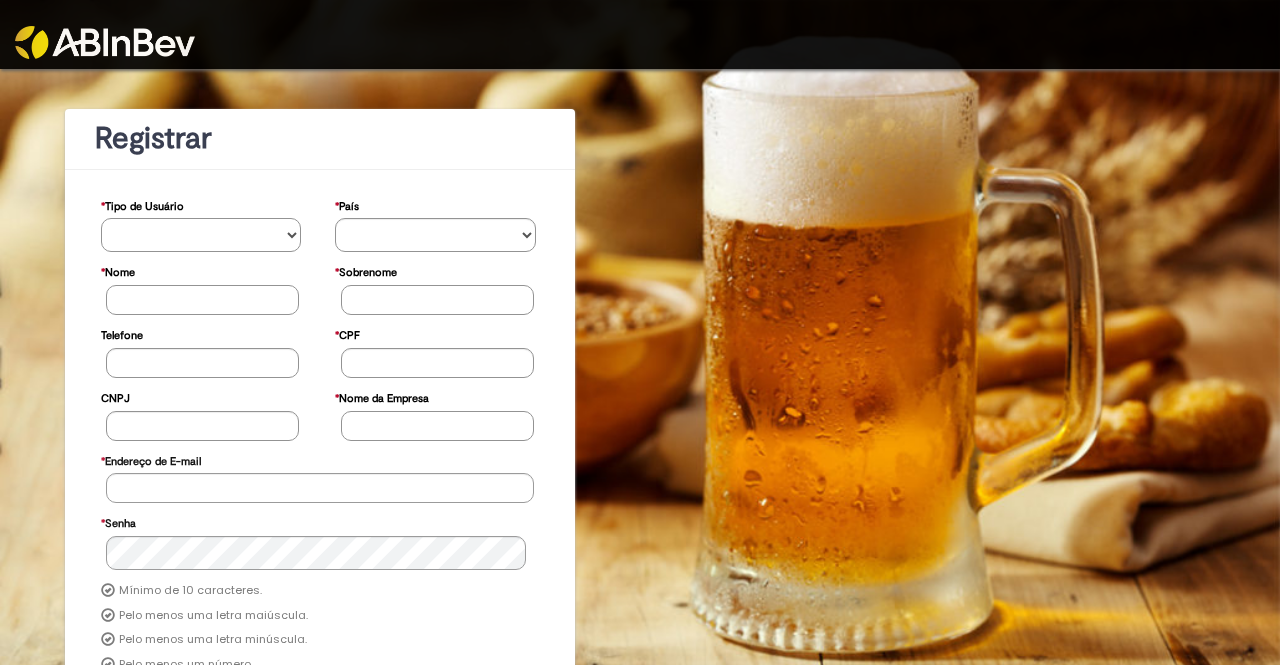 click on "**********" at bounding box center (201, 235) 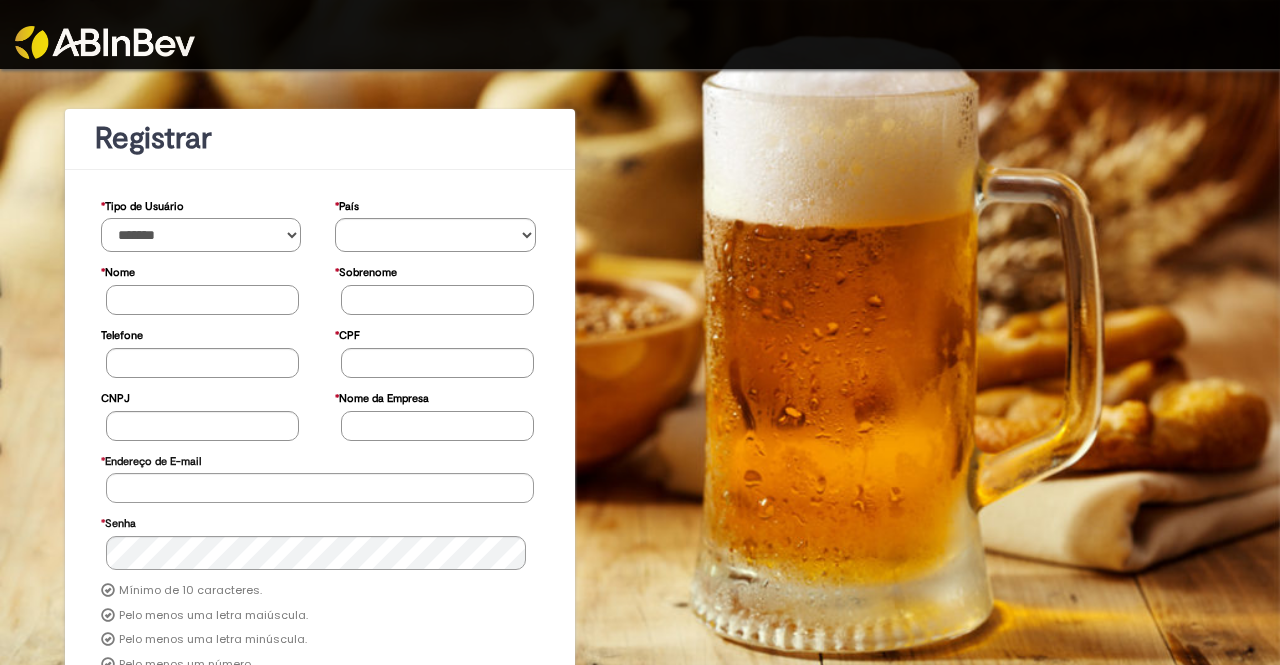 click on "**********" at bounding box center [201, 235] 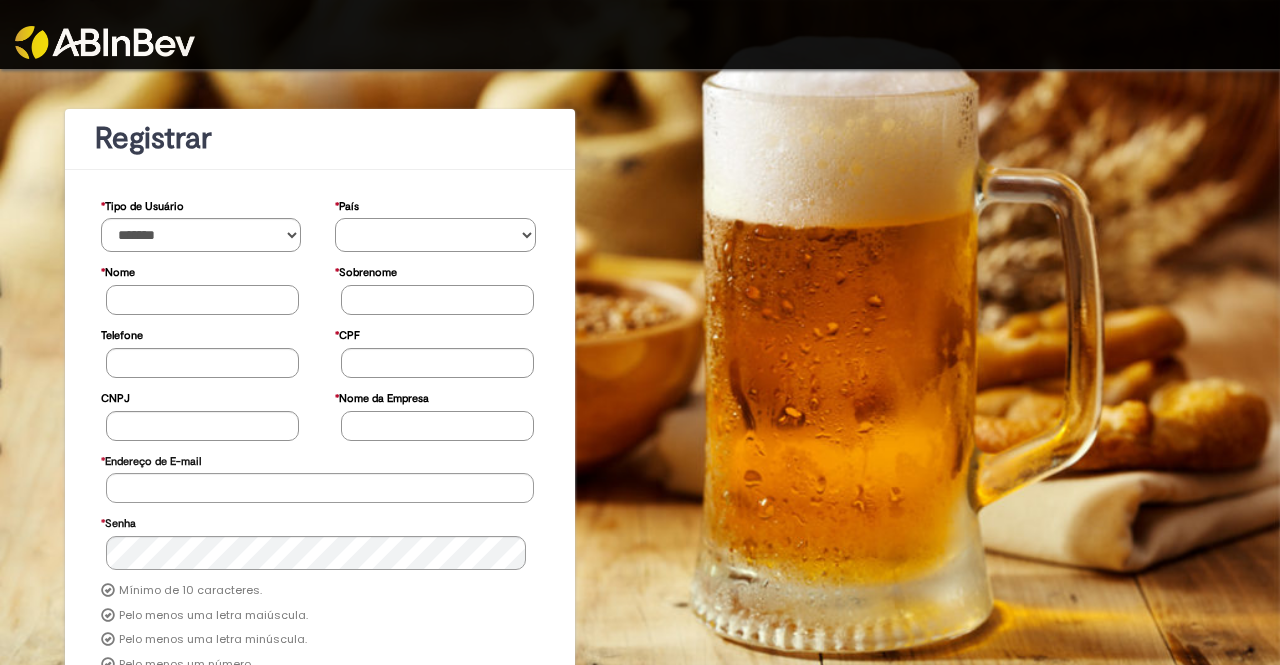 click on "*********   *******   ******   *****   ********   *******" at bounding box center (435, 235) 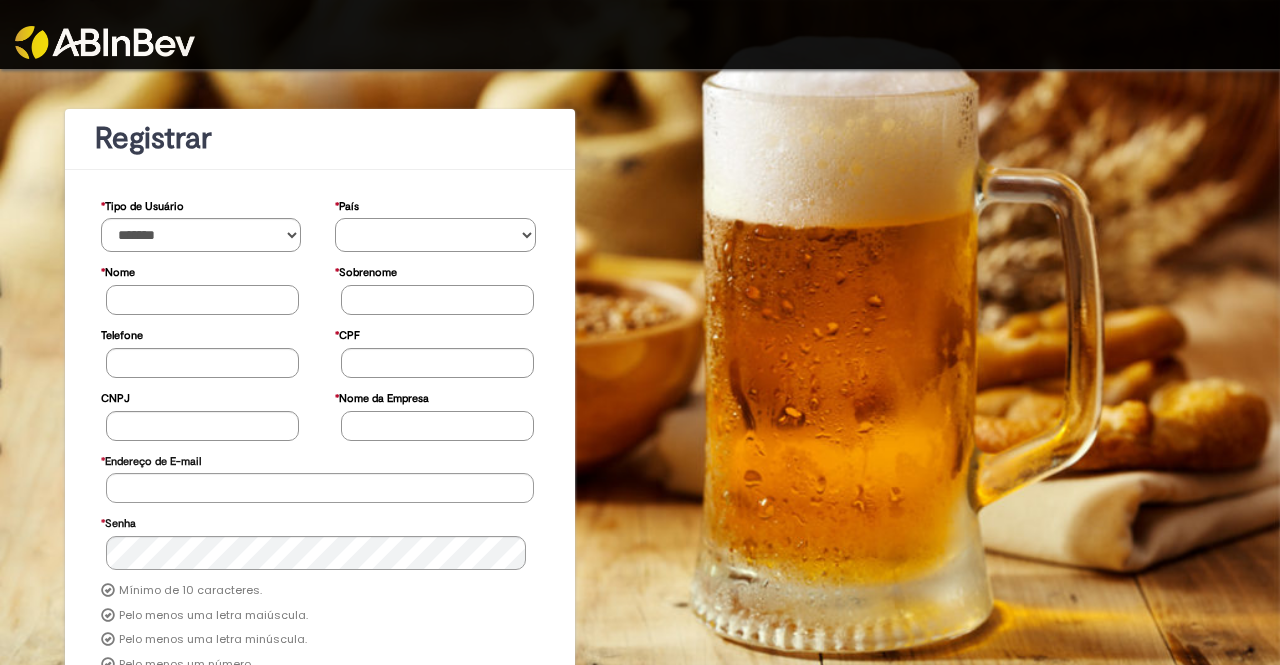 select on "**" 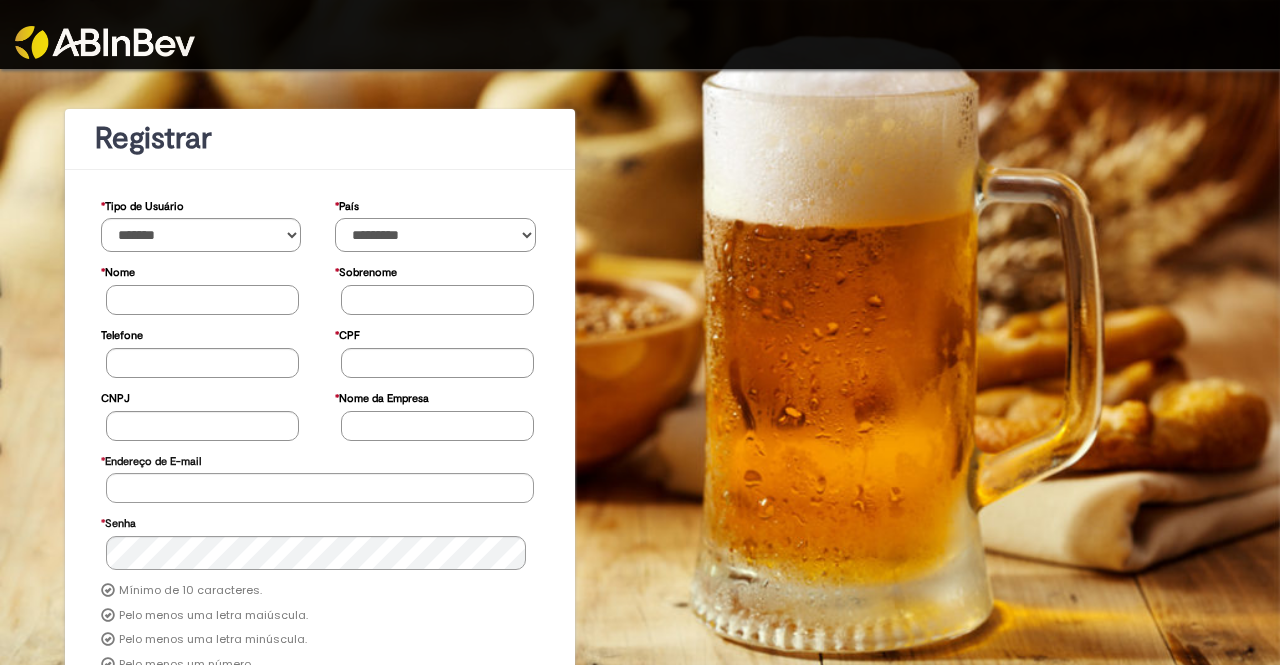 click on "*********   *******   ******   *****   ********   *******" at bounding box center (435, 235) 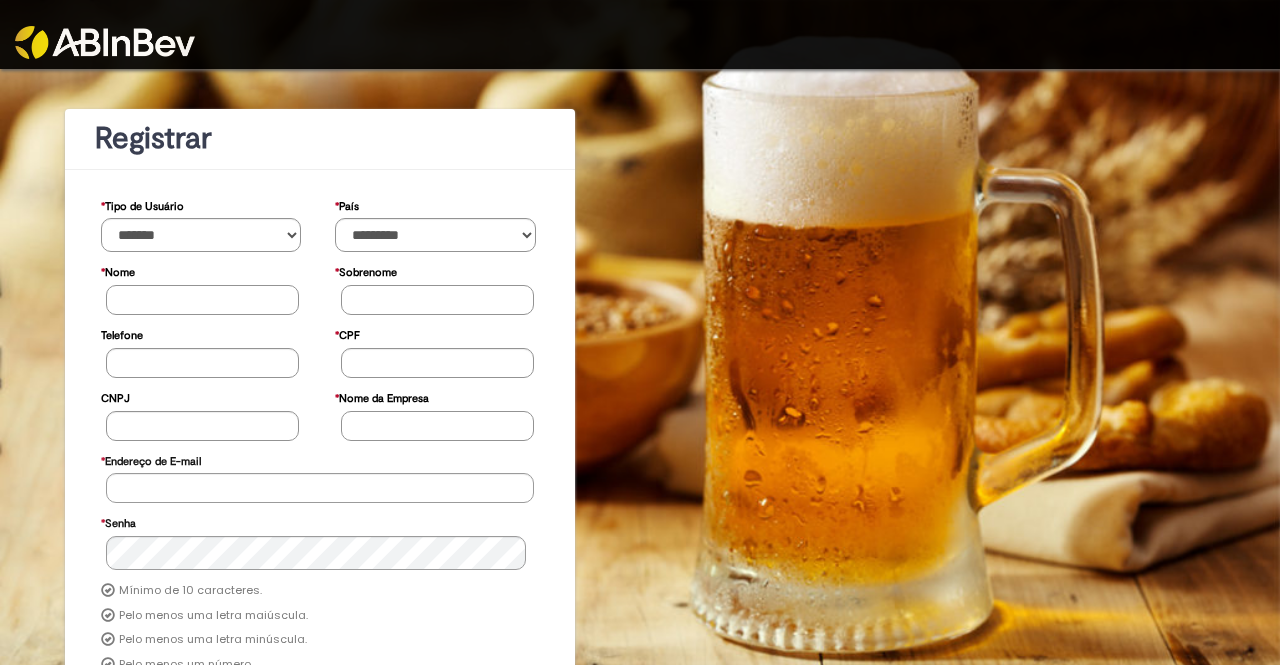 click on "*  Nome" at bounding box center [202, 300] 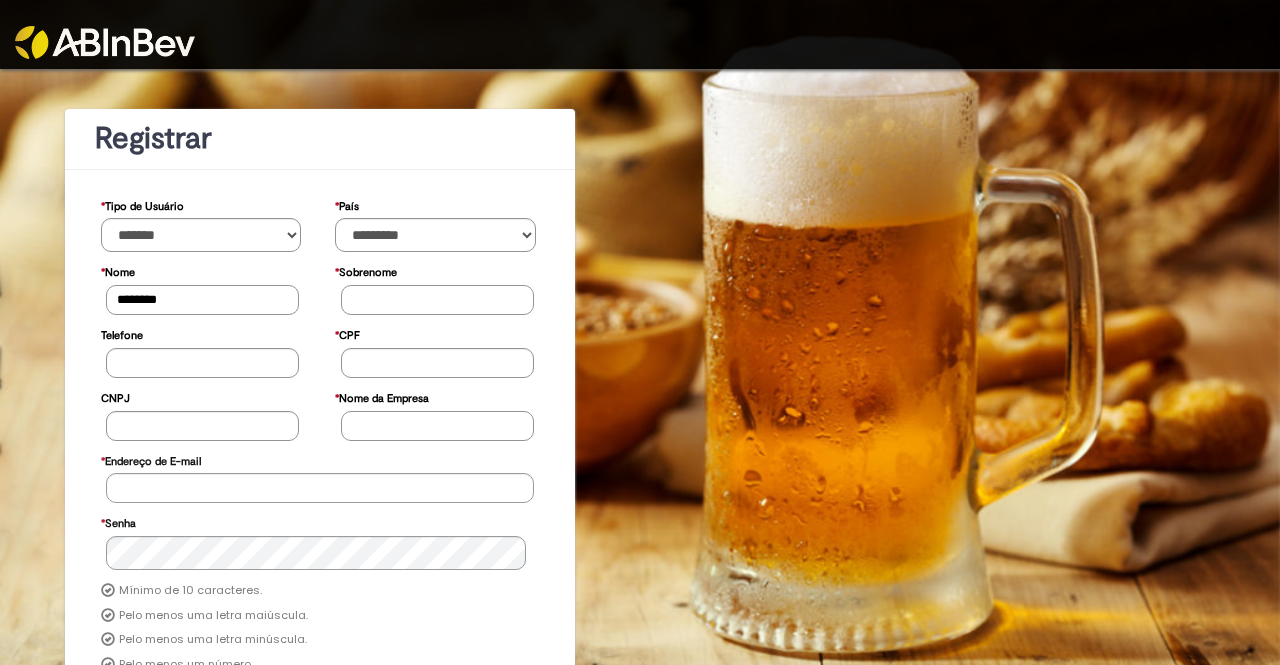 type on "*******" 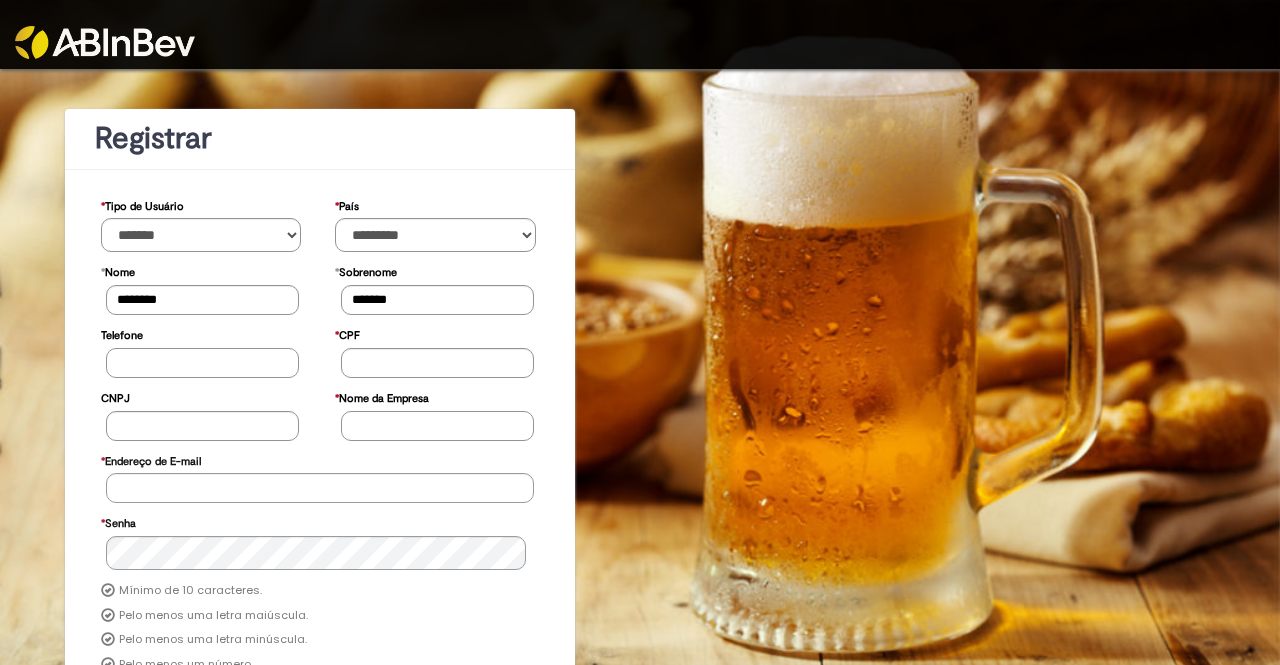 click on "Telefone" at bounding box center (202, 363) 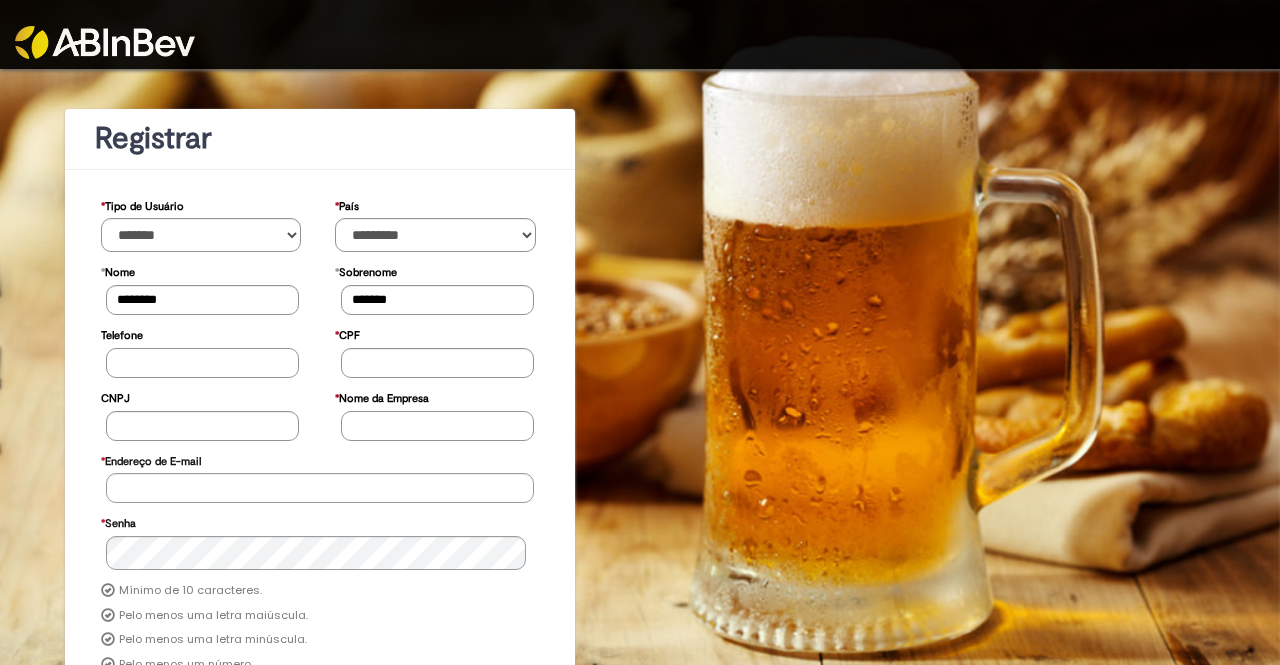 type on "**********" 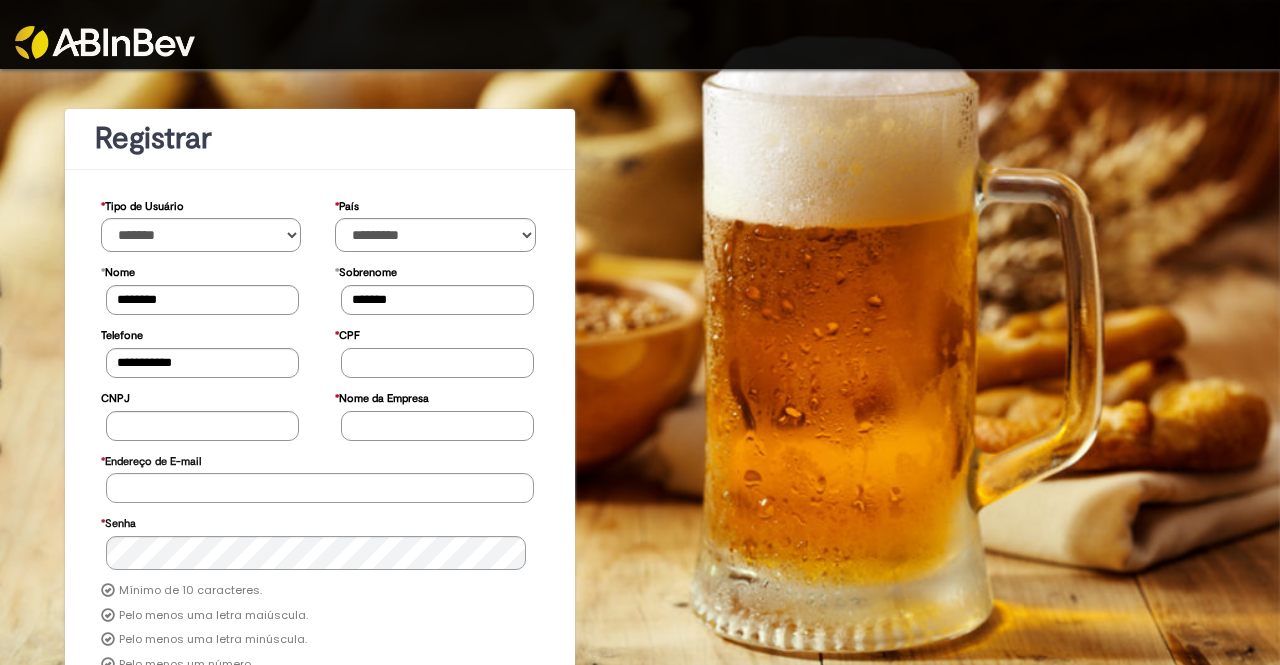 click on "*  CPF" at bounding box center [437, 363] 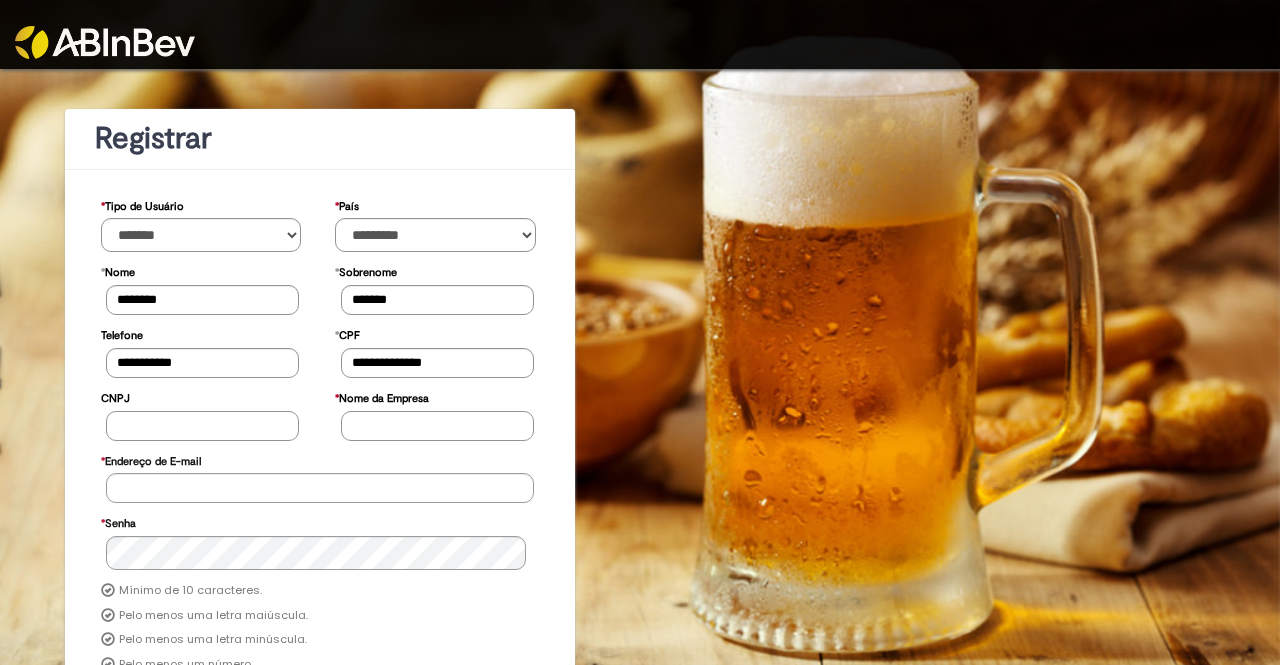 click on "CNPJ" at bounding box center (202, 426) 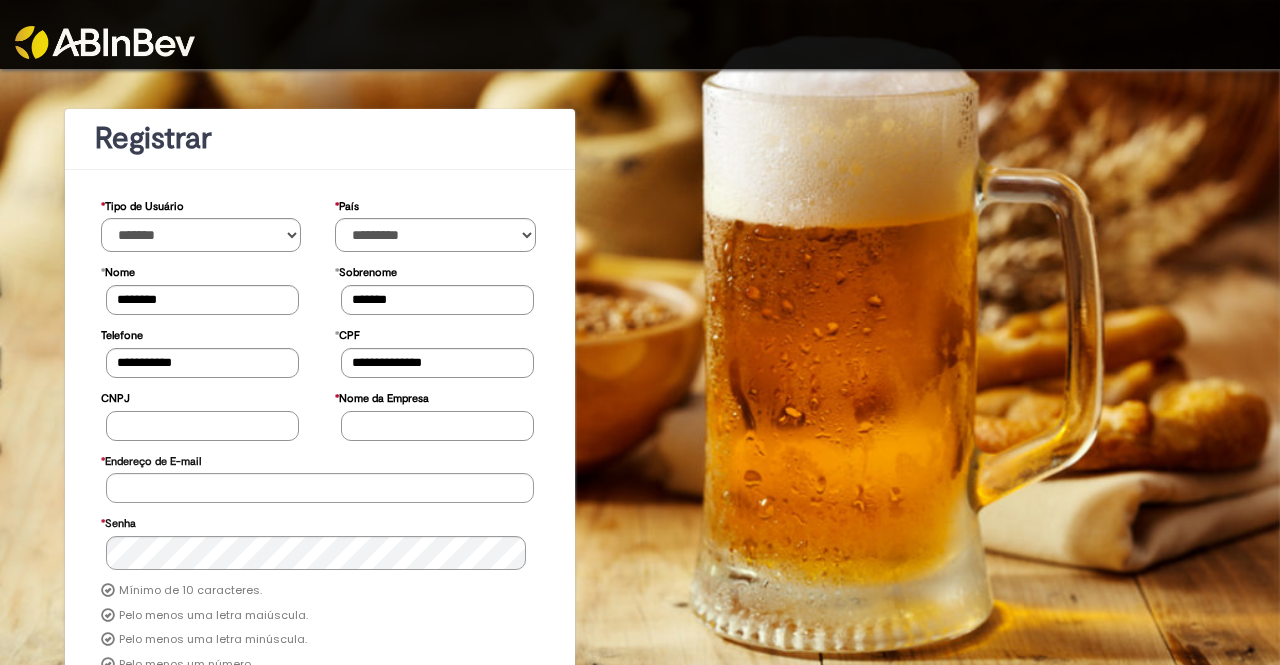 type on "**********" 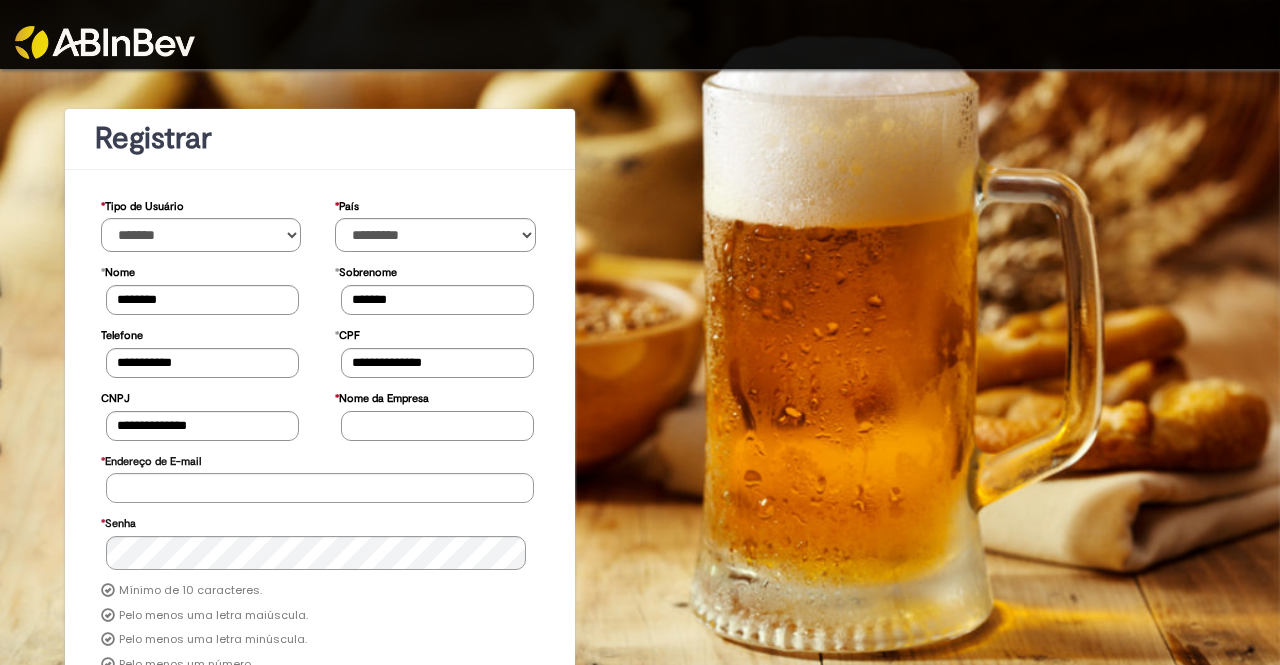 click on "*  Nome da Empresa" at bounding box center (437, 426) 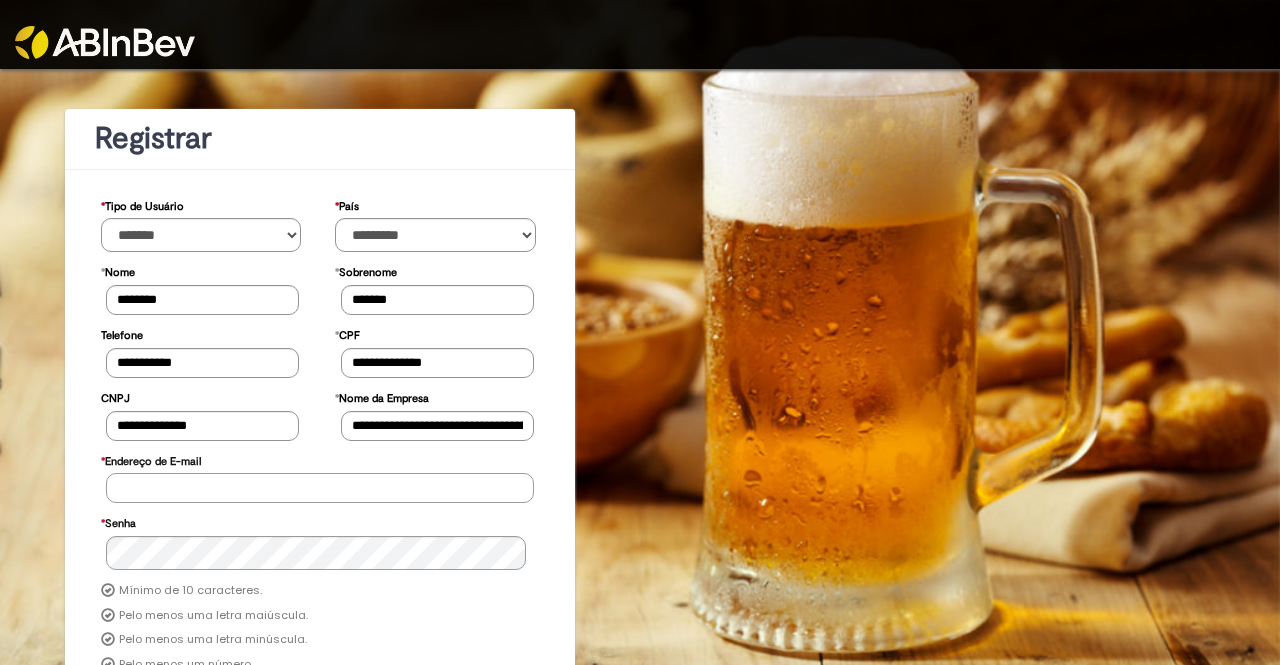 click on "*  Endereço de E-mail" at bounding box center [320, 488] 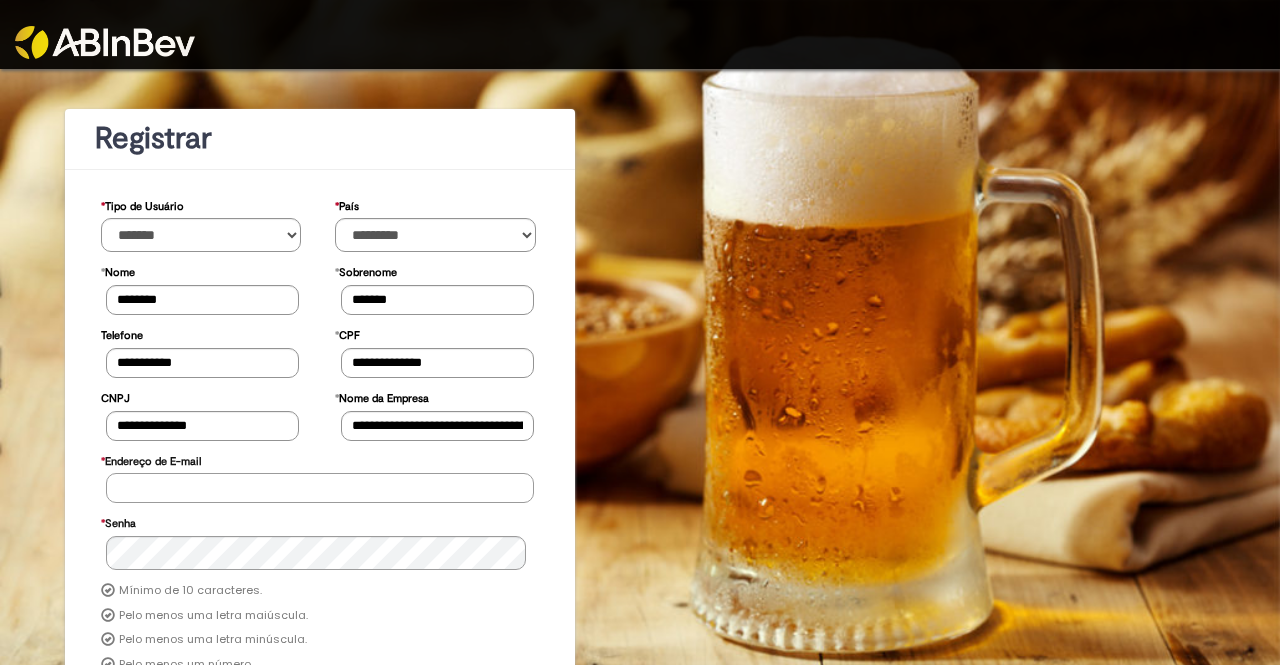 type on "**********" 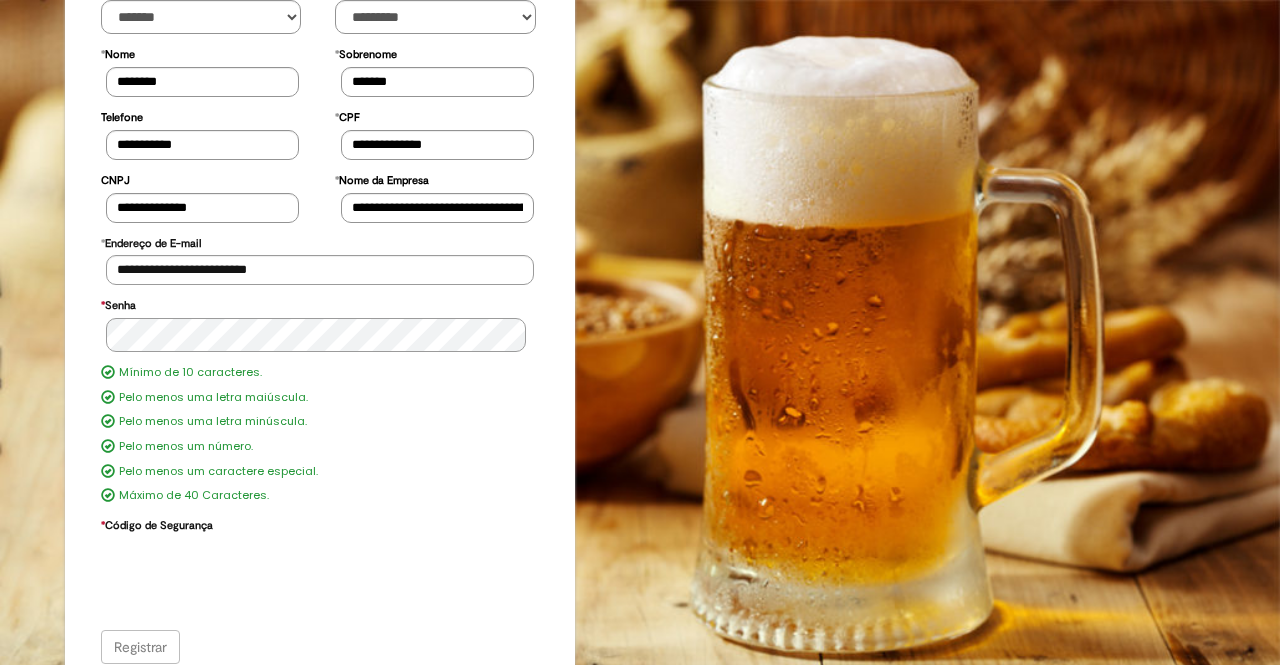 scroll, scrollTop: 226, scrollLeft: 0, axis: vertical 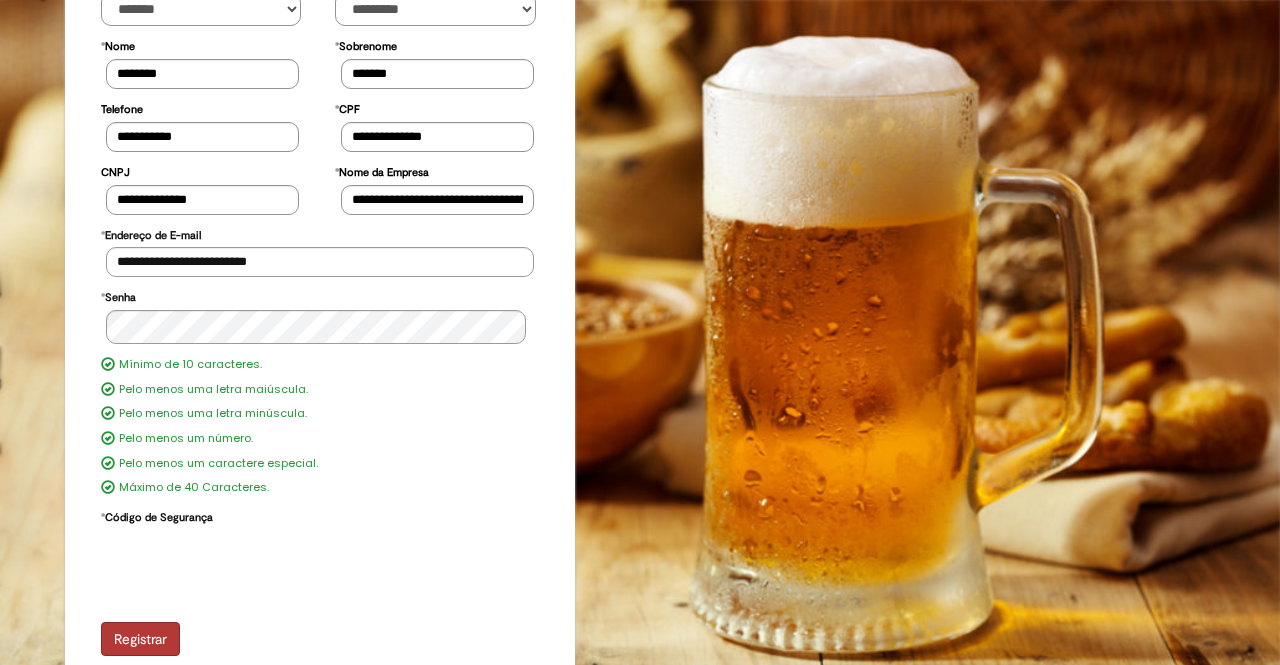 click on "Registrar" at bounding box center (140, 639) 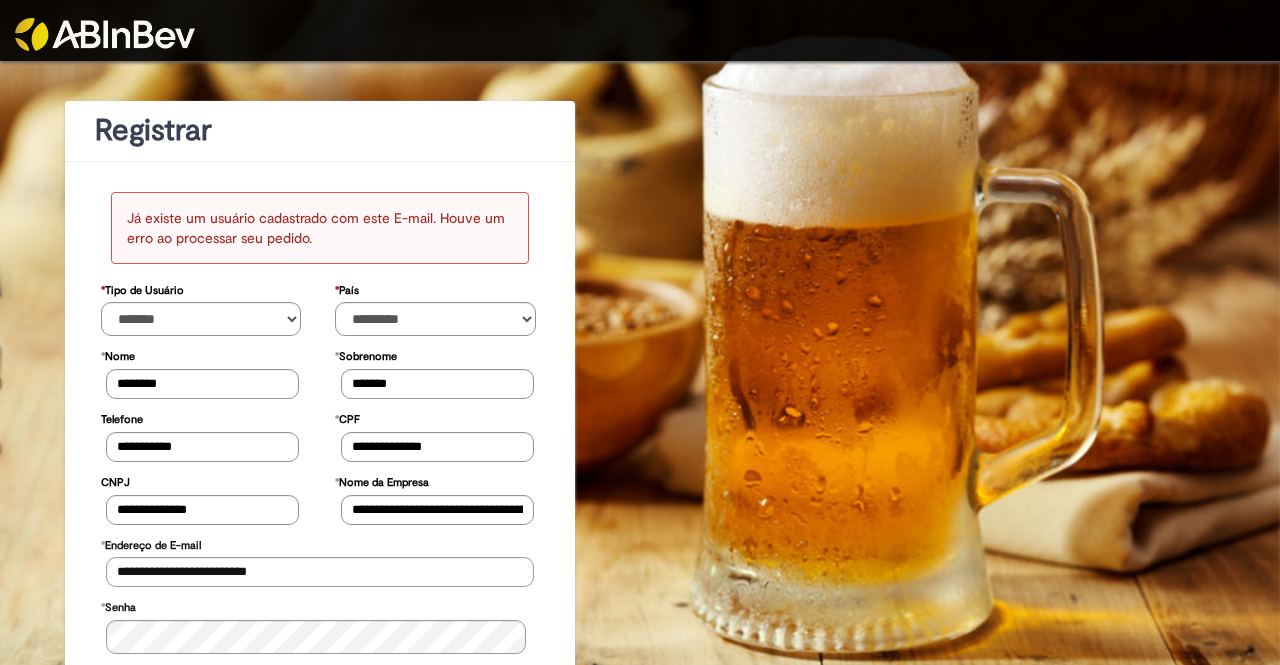 scroll, scrollTop: 0, scrollLeft: 0, axis: both 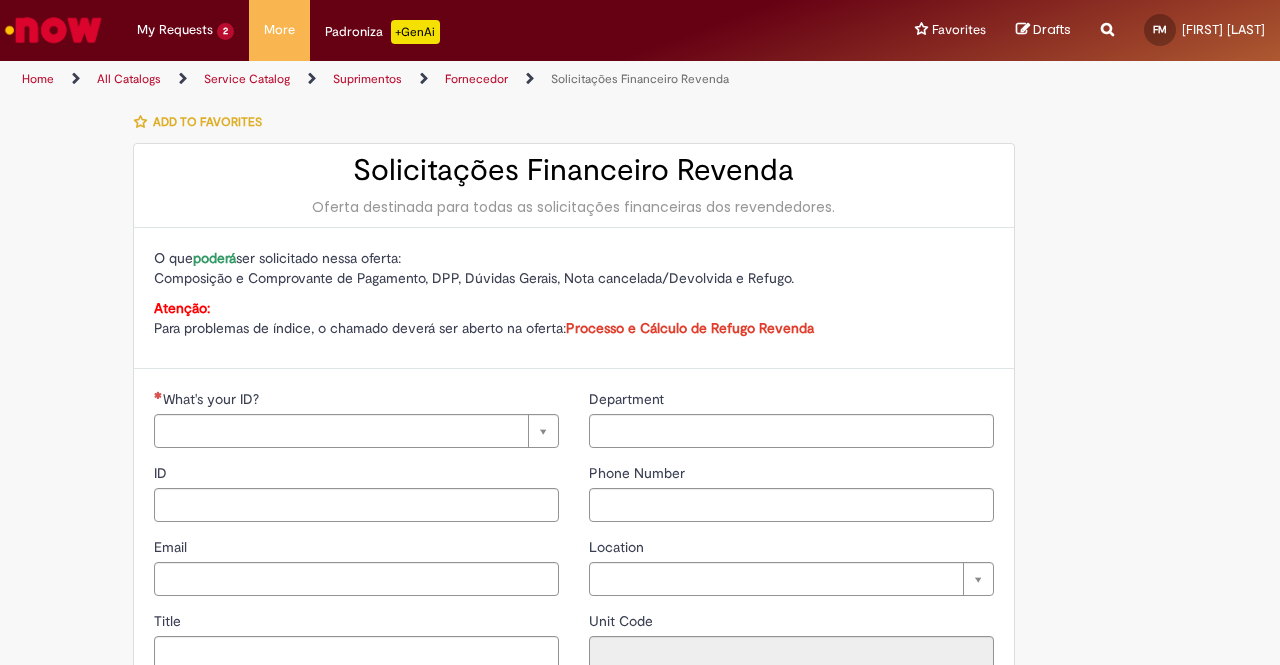 type on "**********" 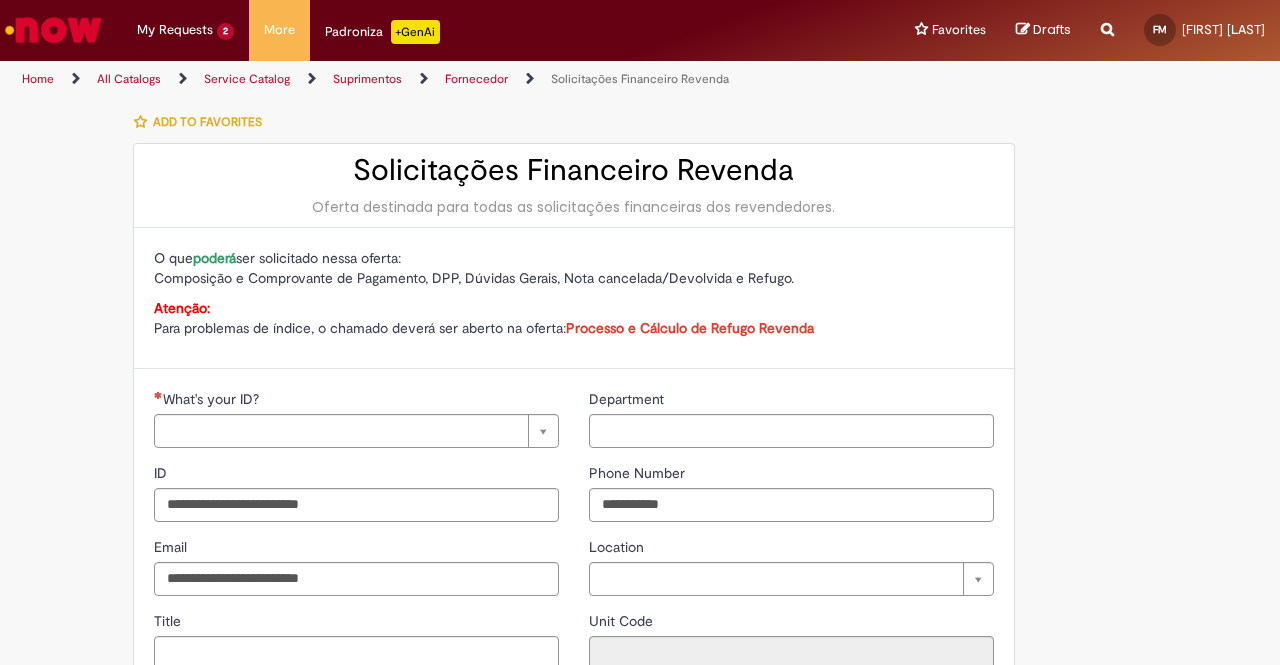 type on "**********" 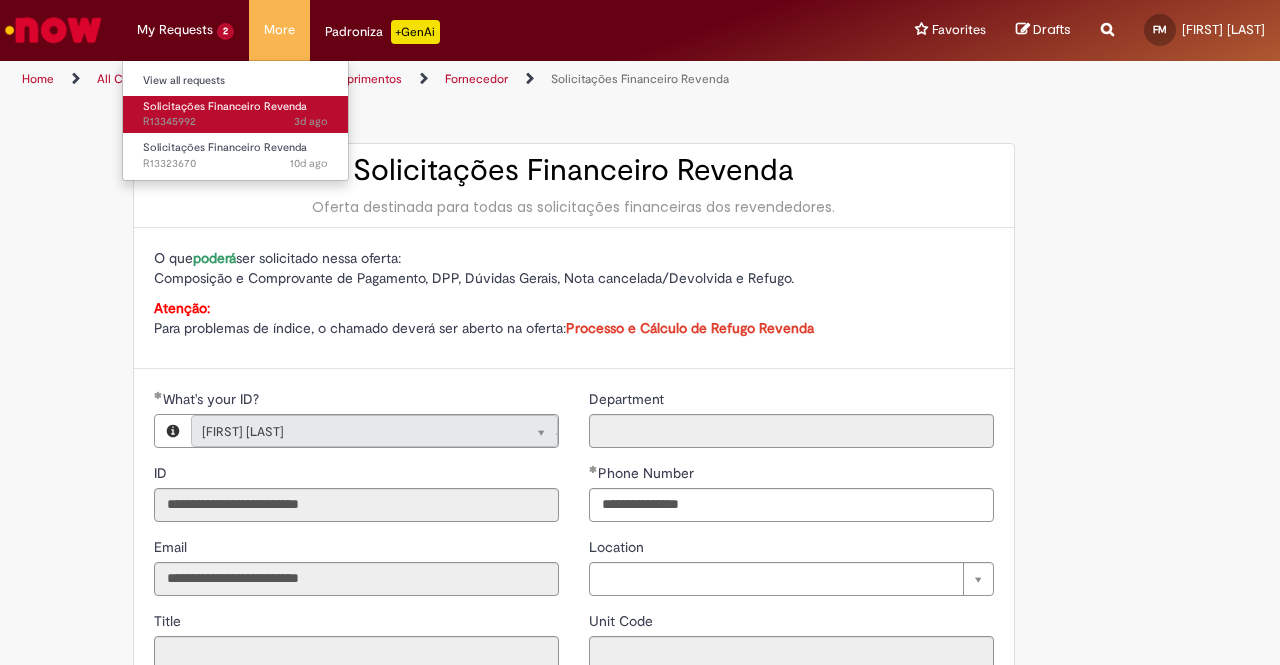 click on "Solicitações Financeiro Revenda" at bounding box center [225, 106] 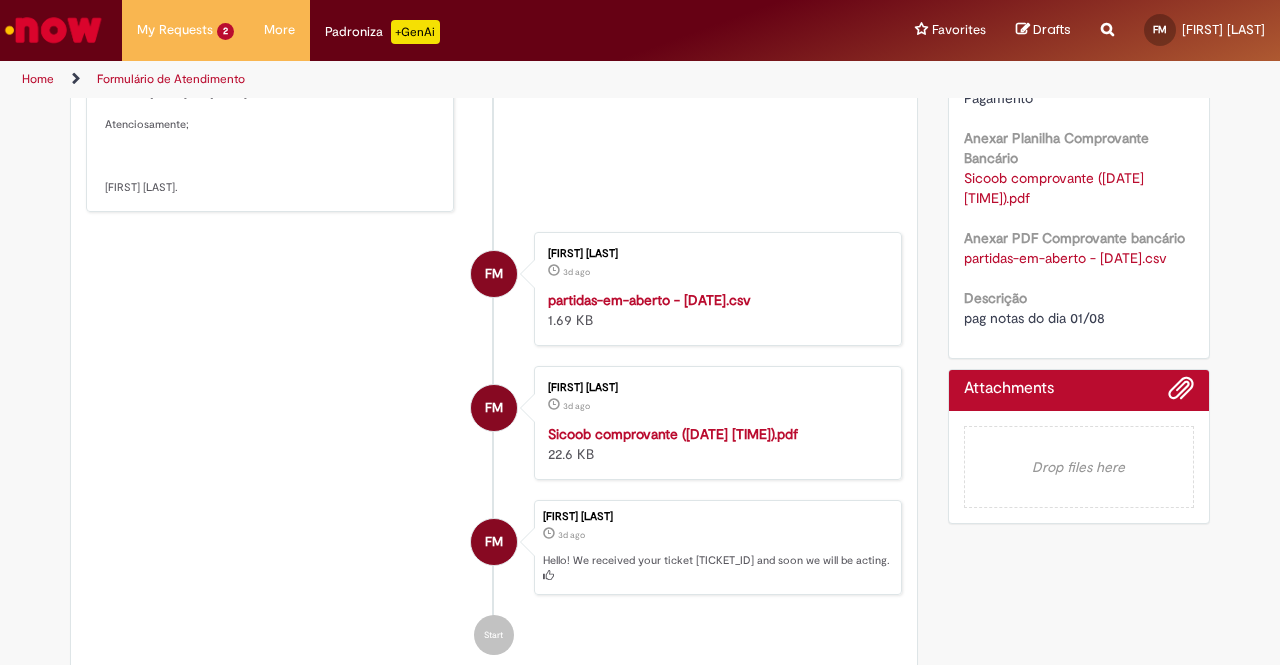 scroll, scrollTop: 0, scrollLeft: 0, axis: both 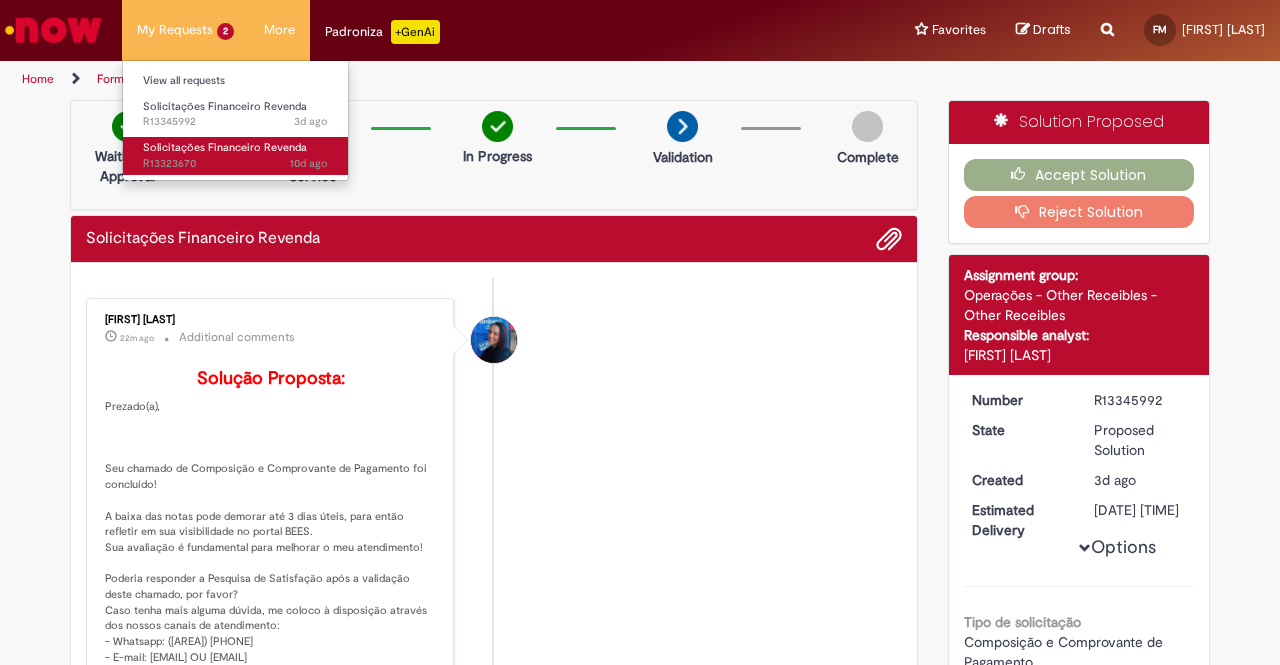 click on "Solicitações Financeiro Revenda" at bounding box center [225, 147] 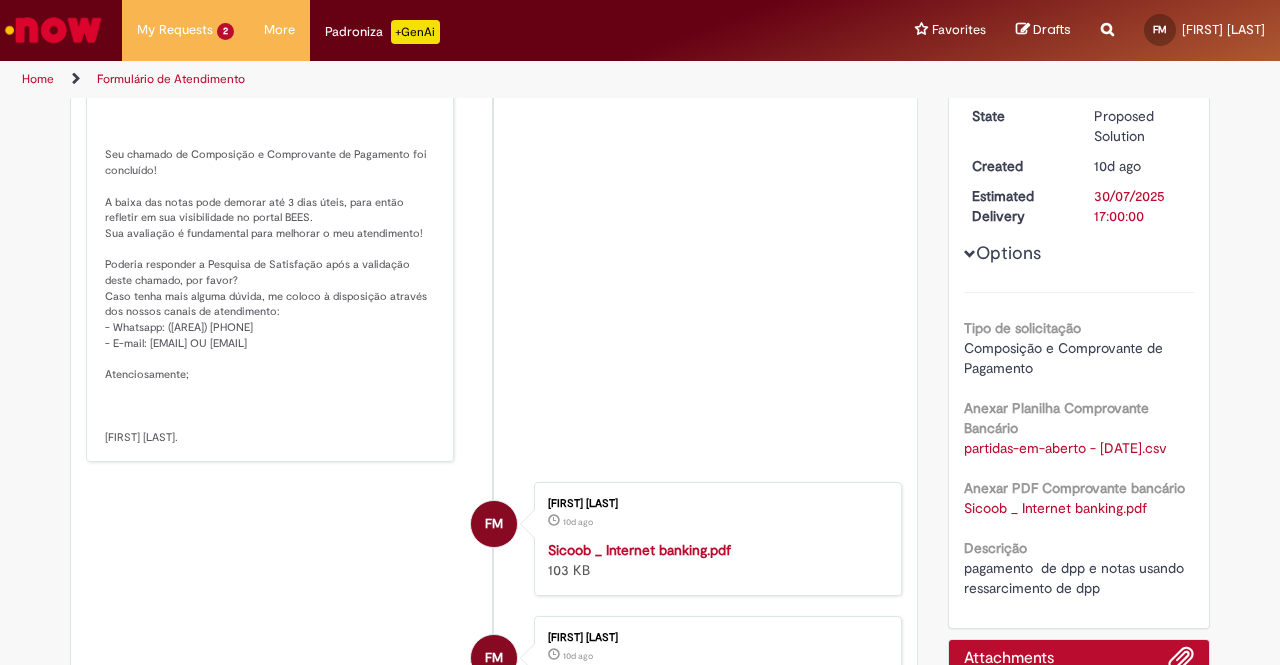 scroll, scrollTop: 0, scrollLeft: 0, axis: both 